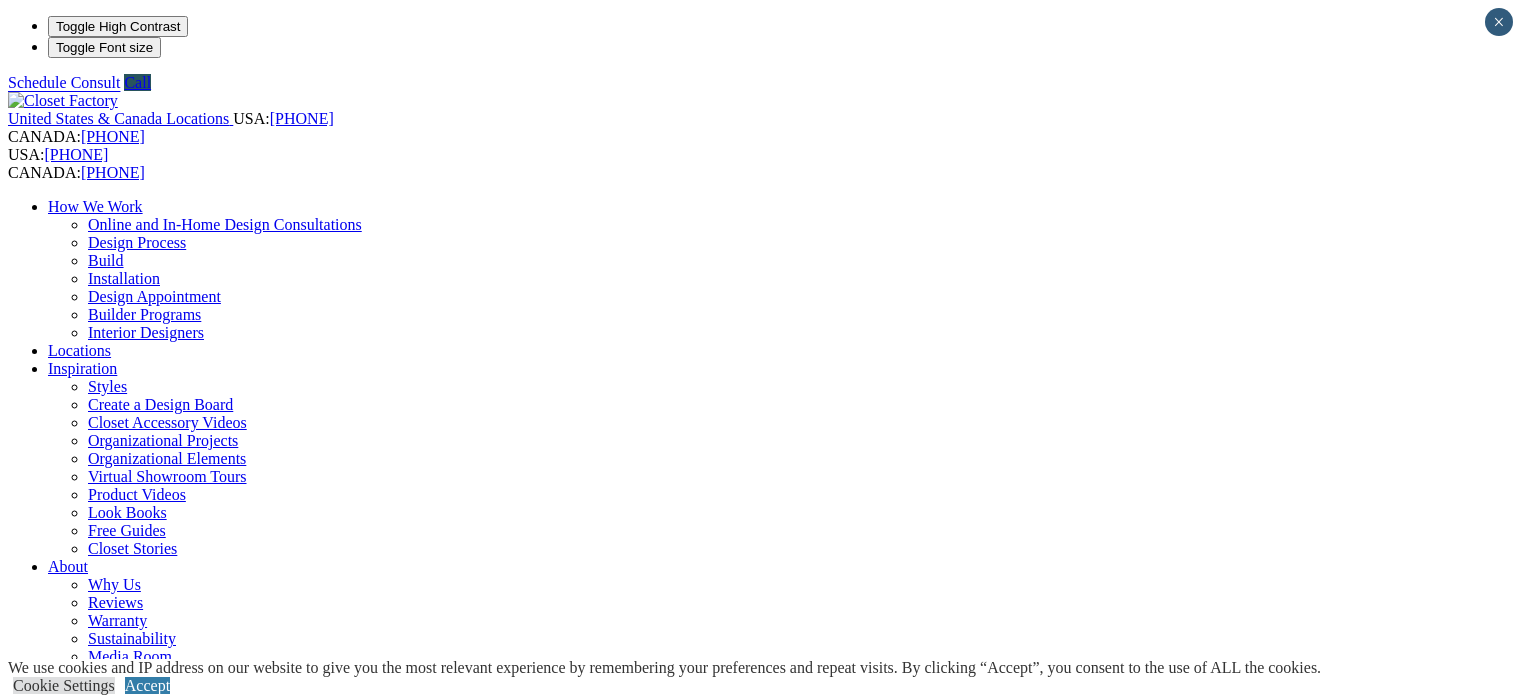 scroll, scrollTop: 0, scrollLeft: 0, axis: both 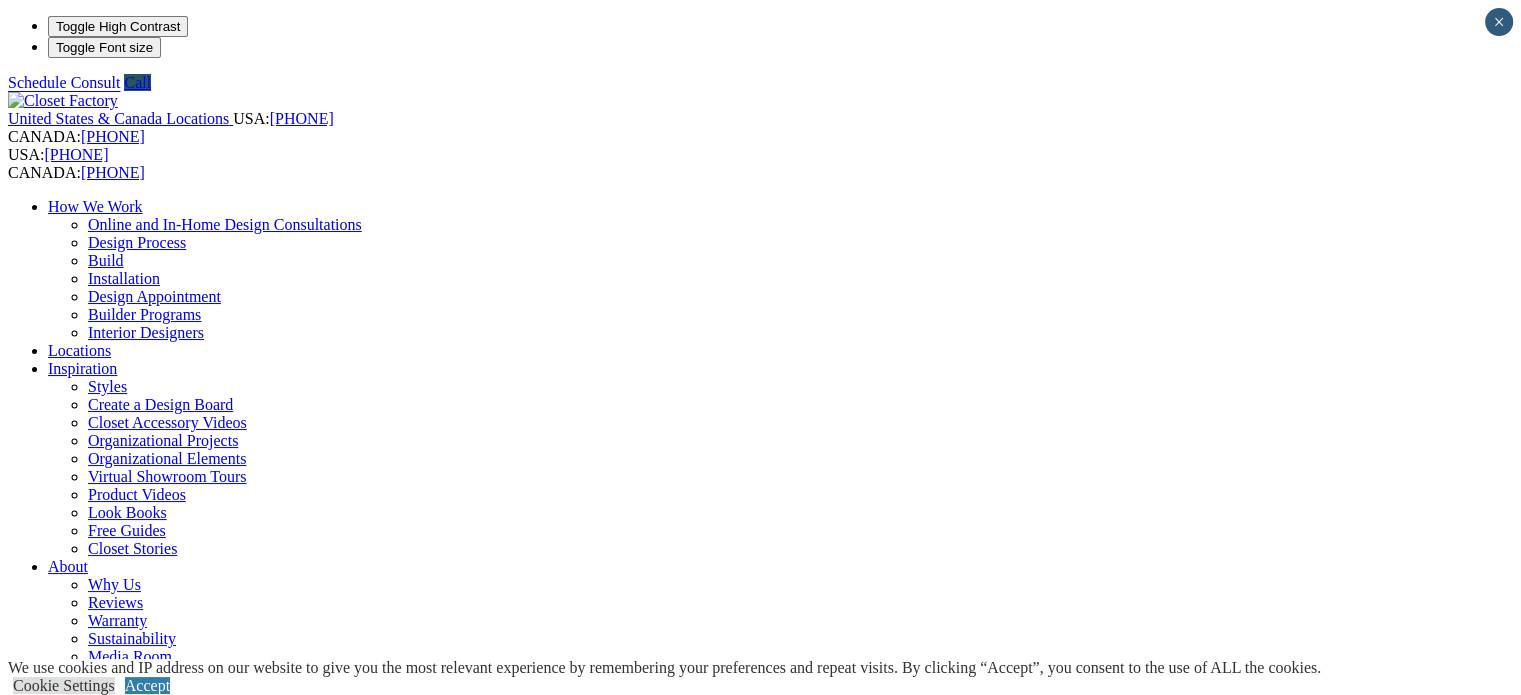 click at bounding box center [164, 1352] 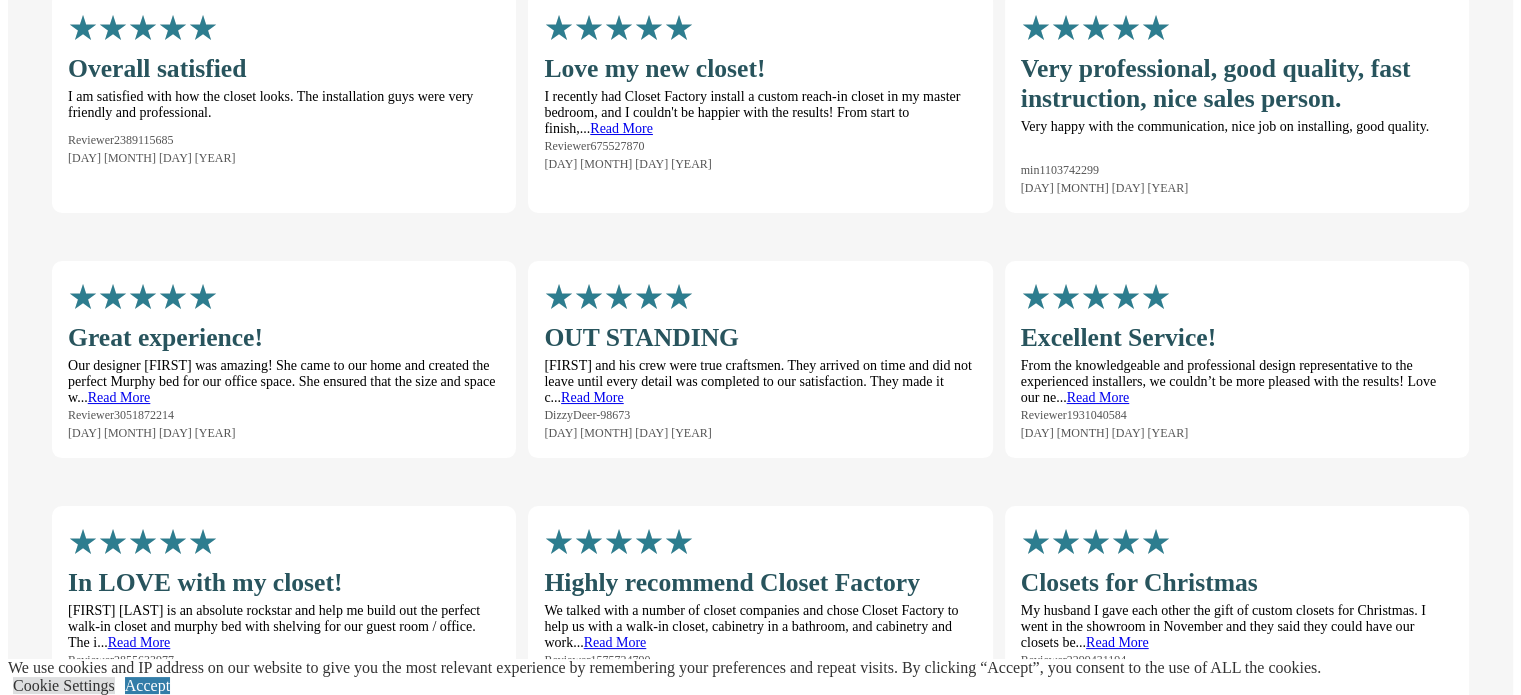 scroll, scrollTop: 4400, scrollLeft: 0, axis: vertical 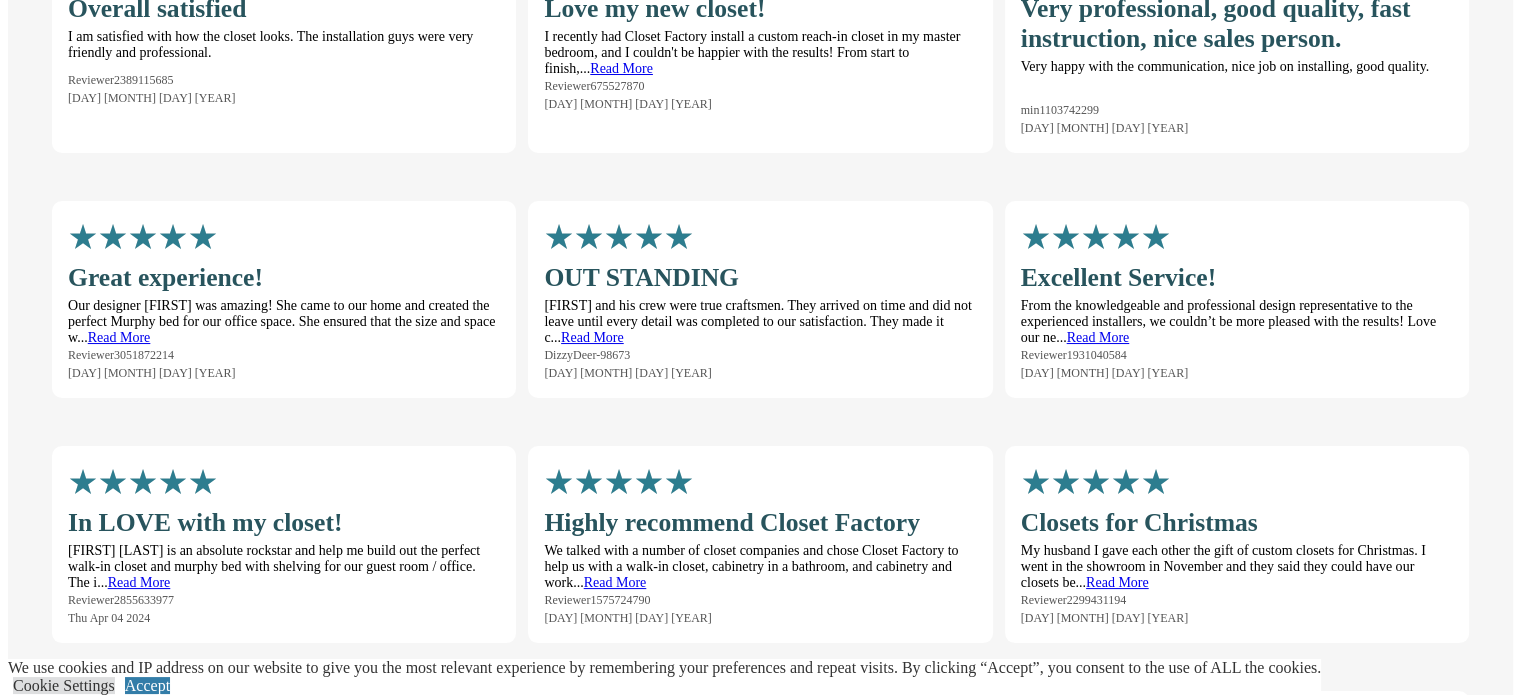 click on "Careers" at bounding box center (72, 3724) 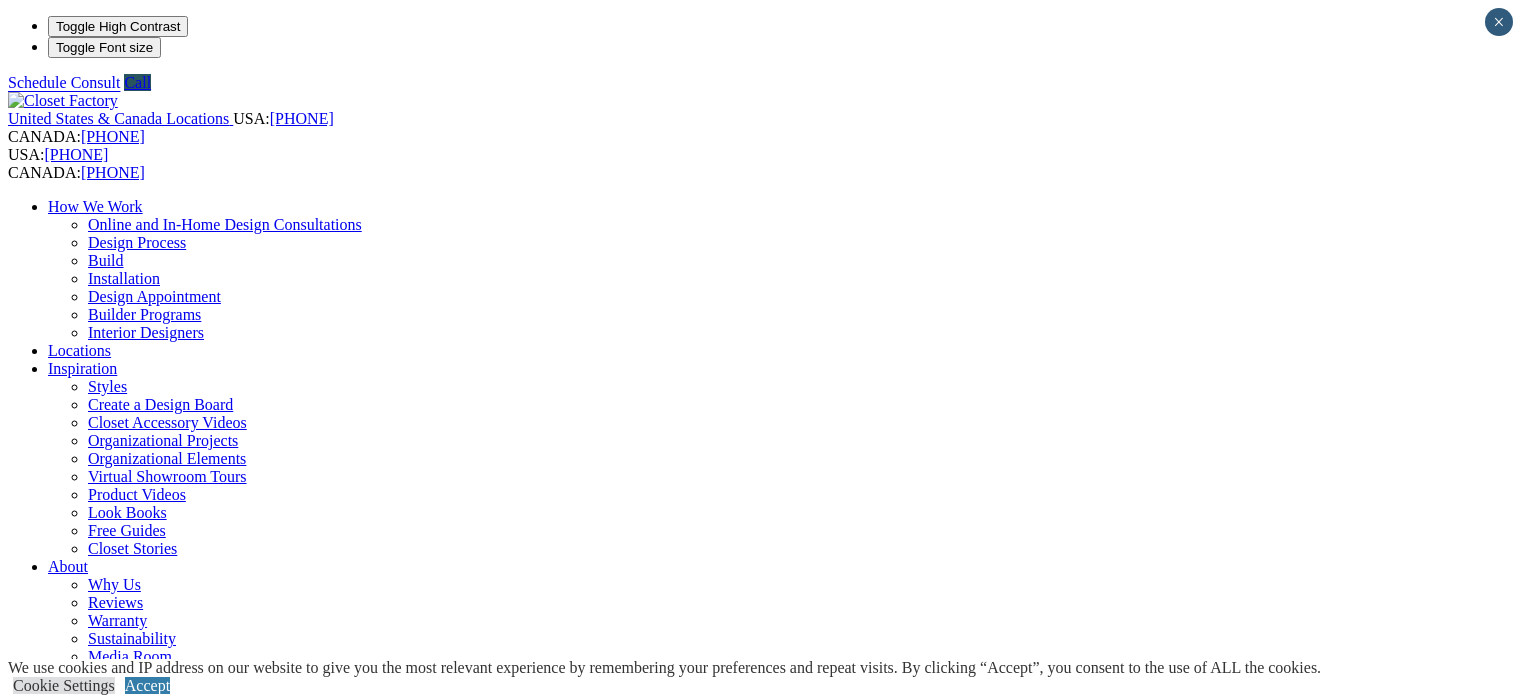 scroll, scrollTop: 0, scrollLeft: 0, axis: both 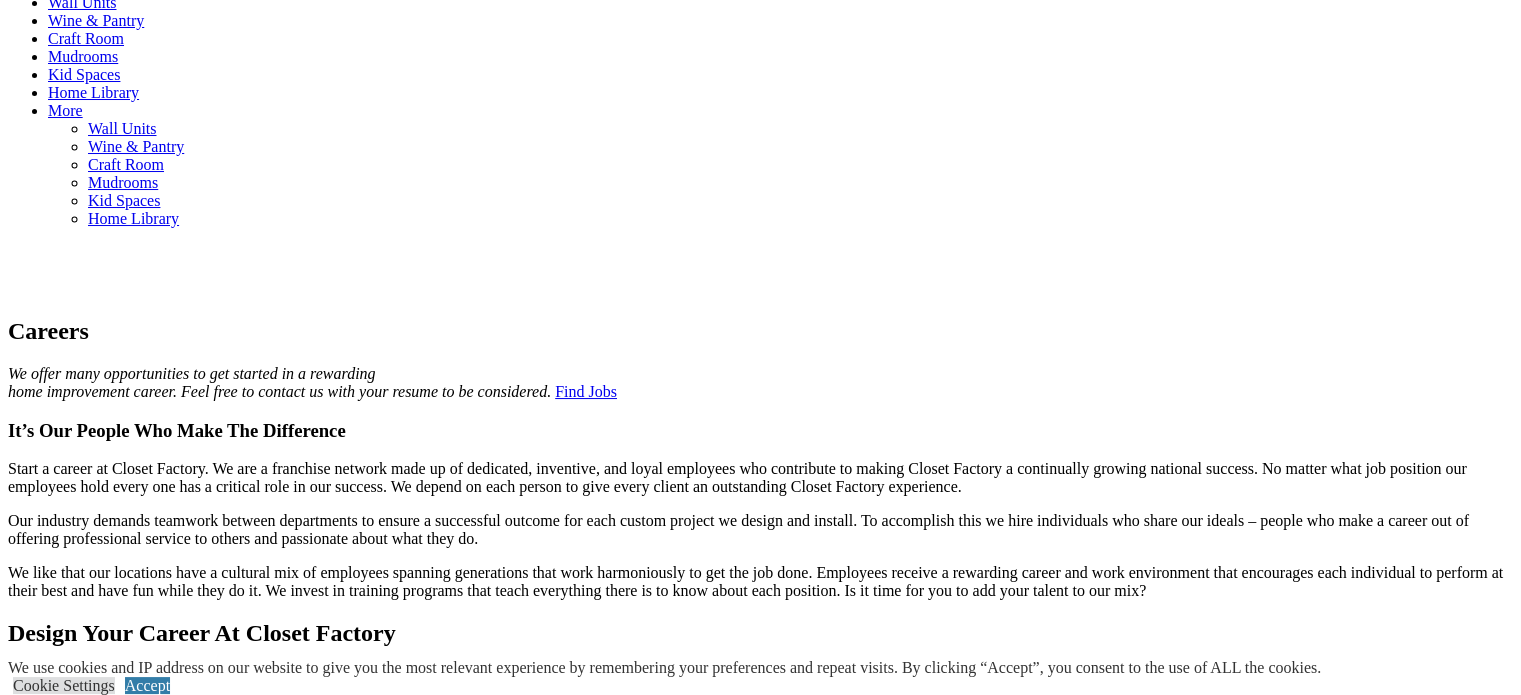 click on "More" at bounding box center [25, 788] 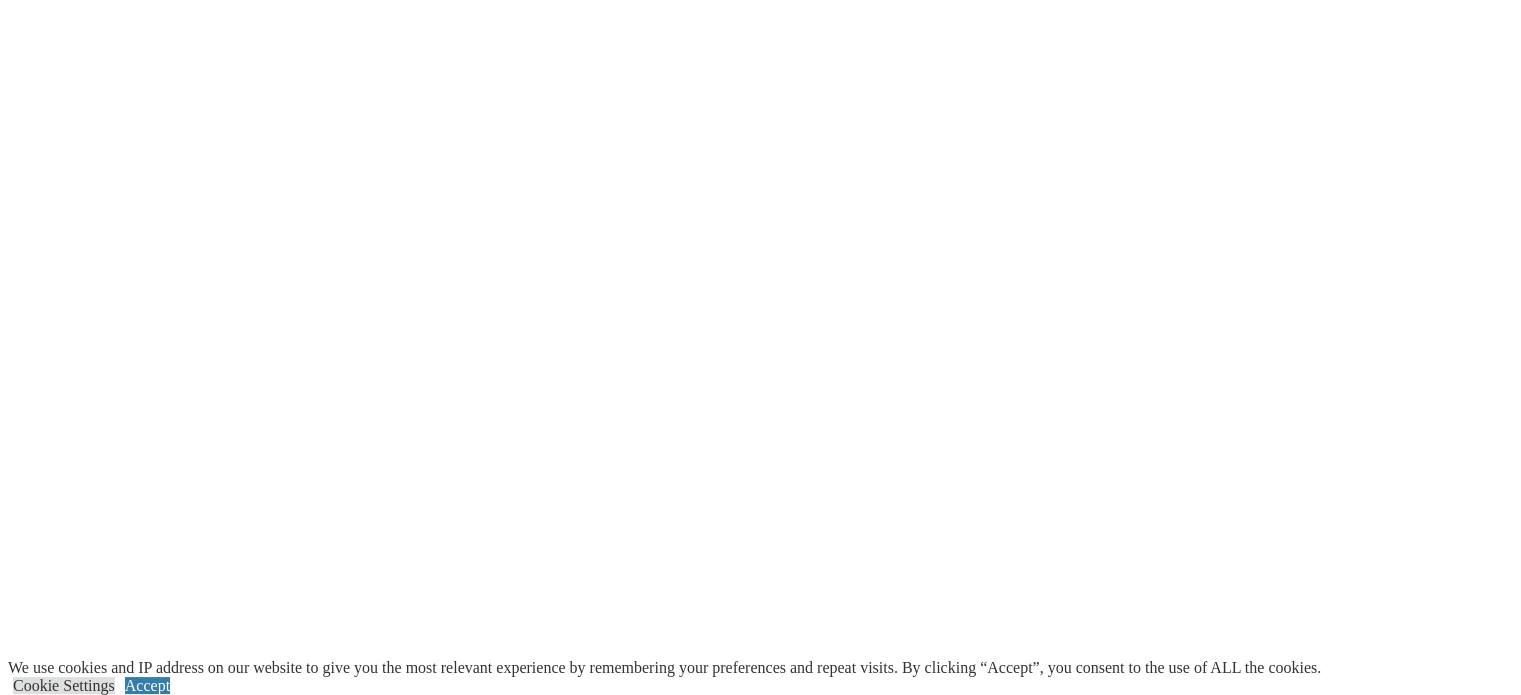 scroll, scrollTop: 5372, scrollLeft: 0, axis: vertical 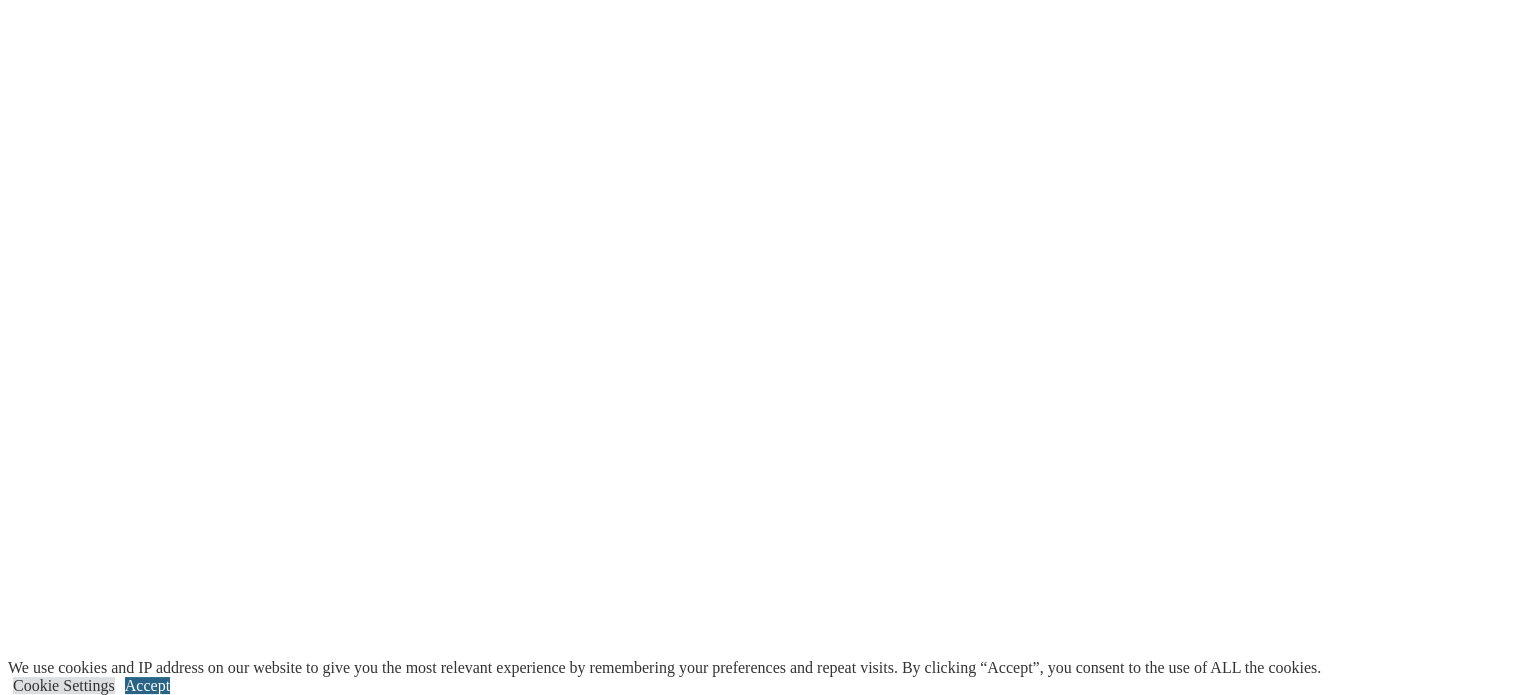 click on "Accept" at bounding box center [147, 685] 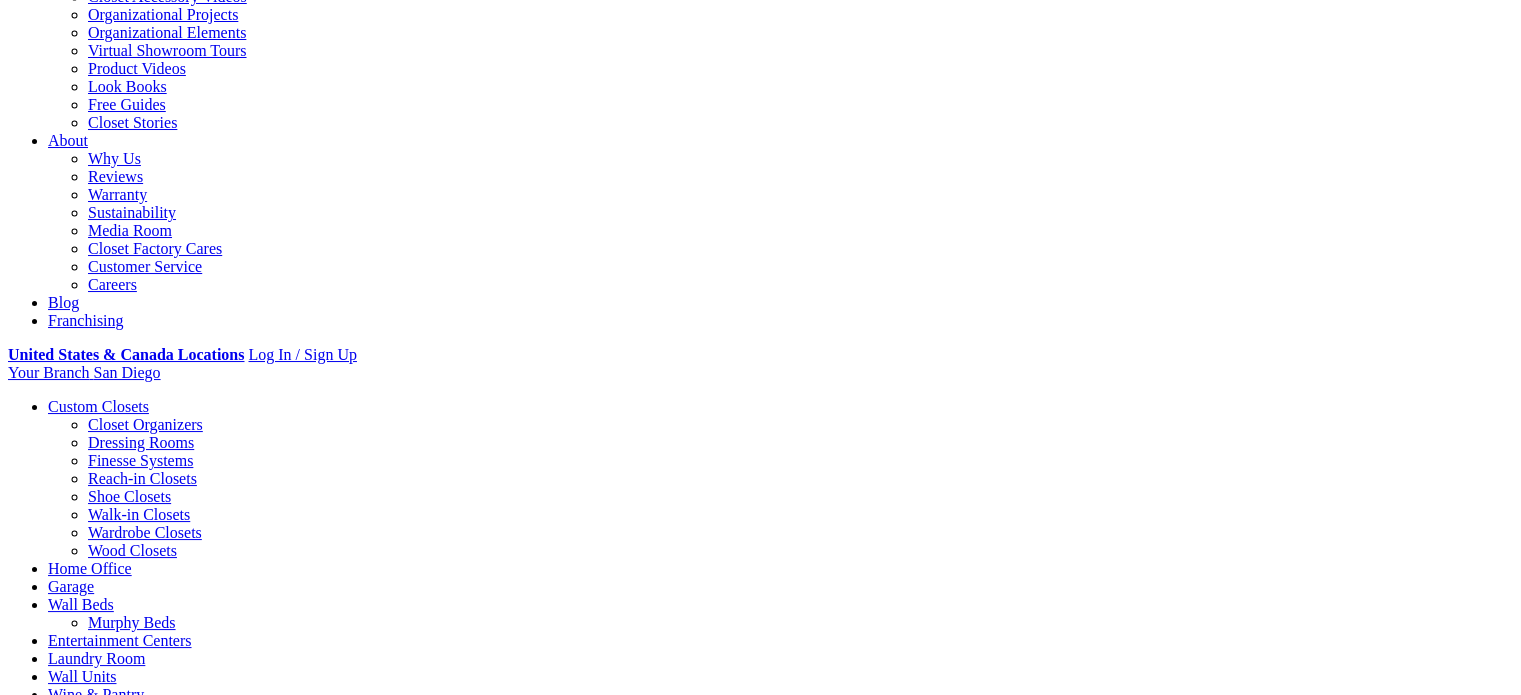scroll, scrollTop: 0, scrollLeft: 0, axis: both 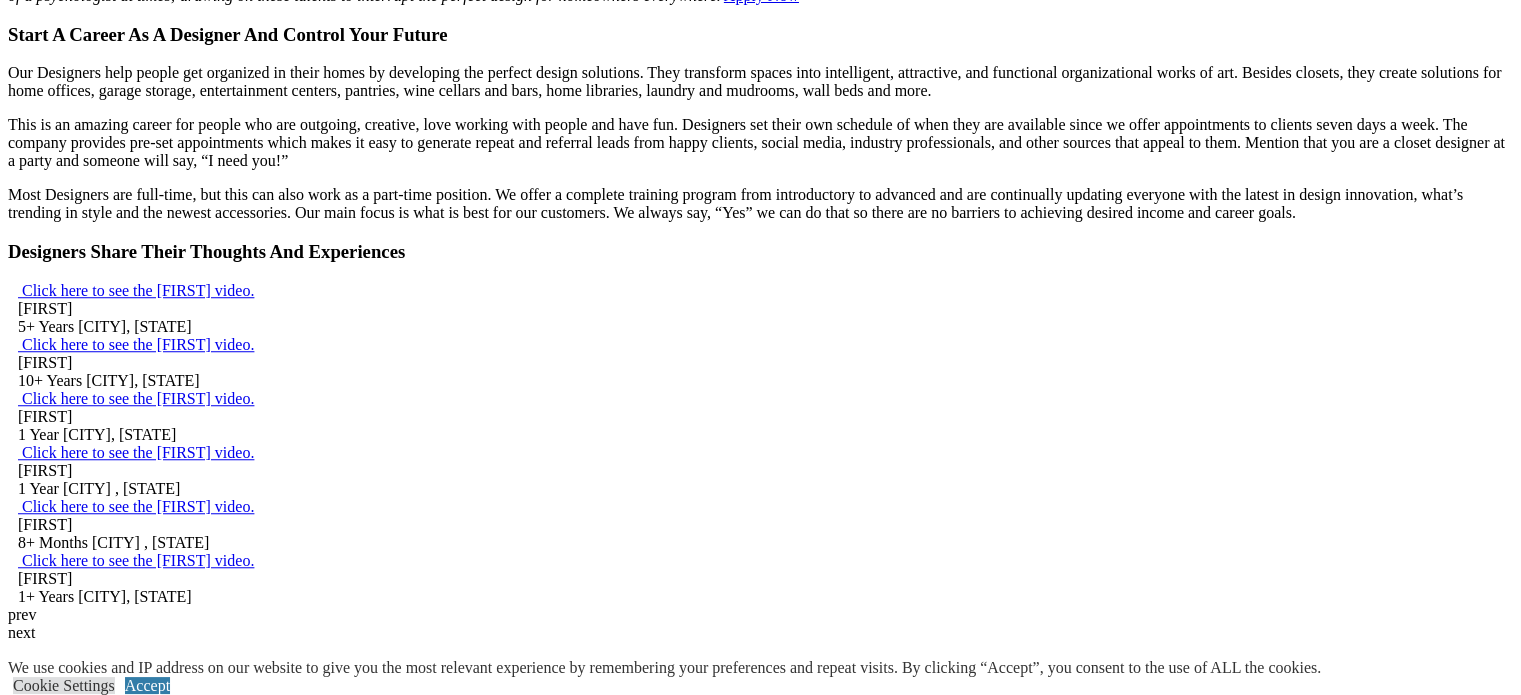 click on "Find Jobs" at bounding box center (39, 900) 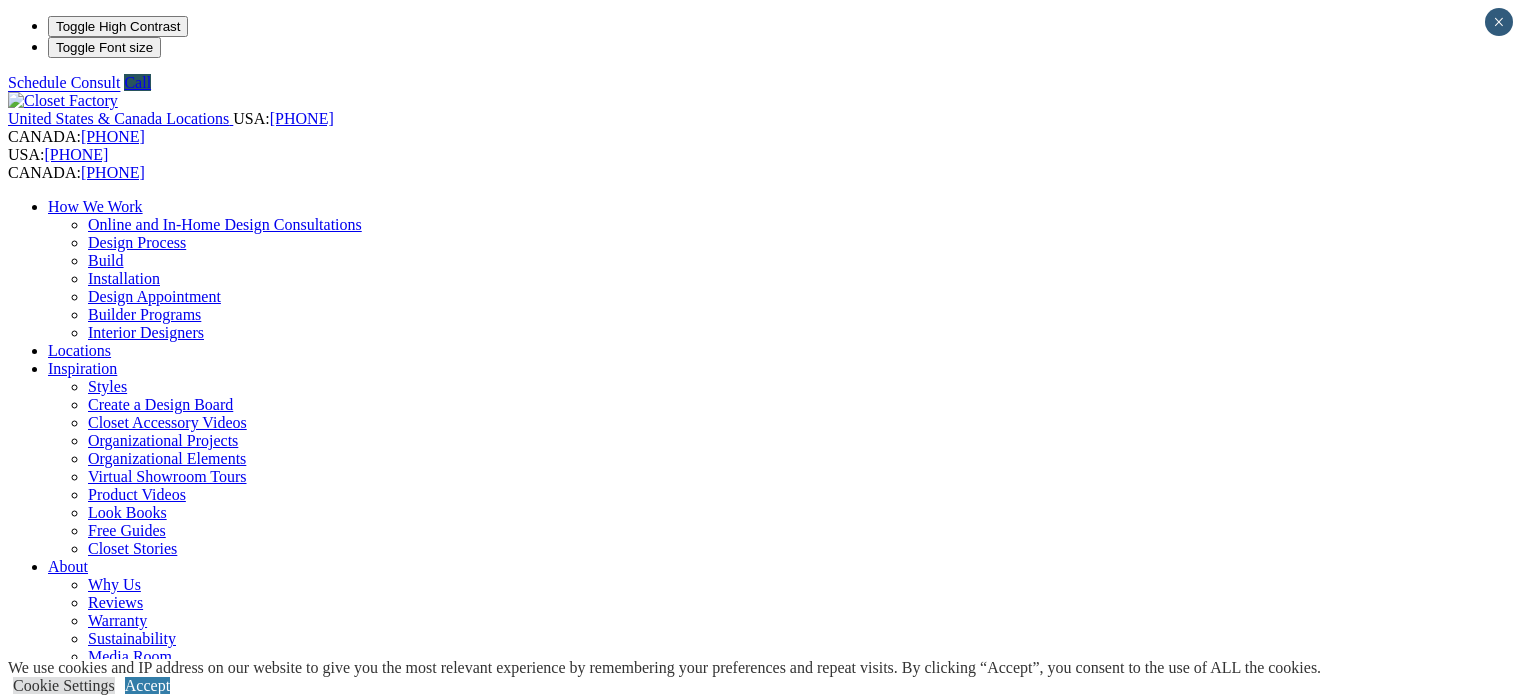 scroll, scrollTop: 0, scrollLeft: 0, axis: both 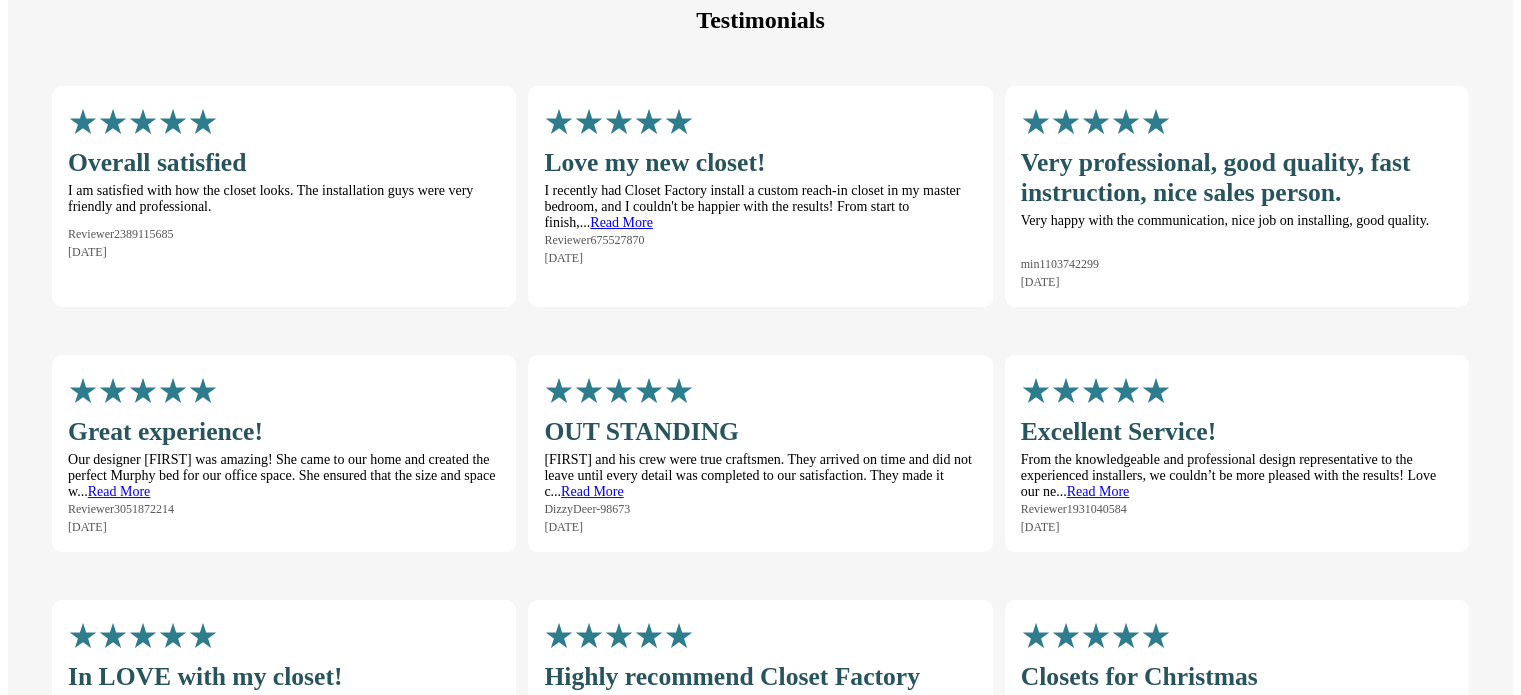 click on "Careers" at bounding box center (72, 3878) 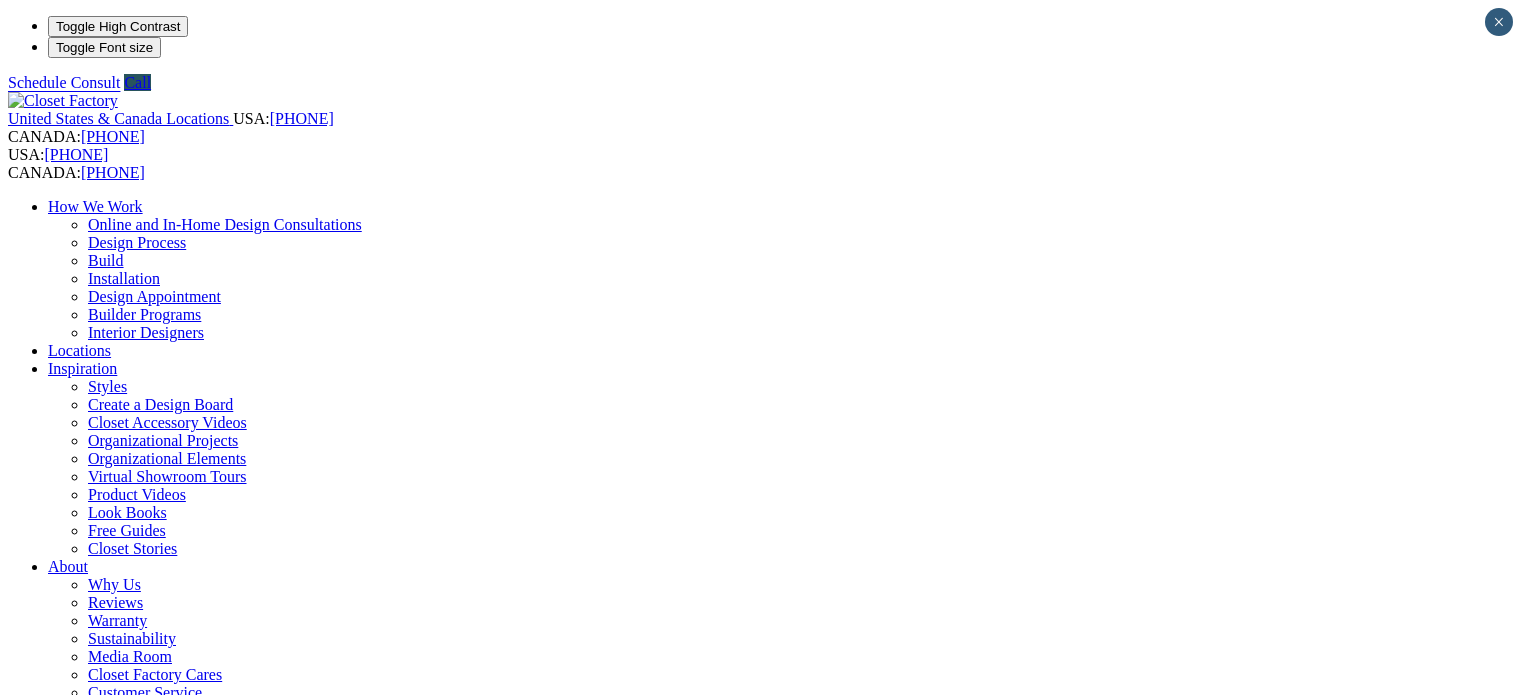 scroll, scrollTop: 0, scrollLeft: 0, axis: both 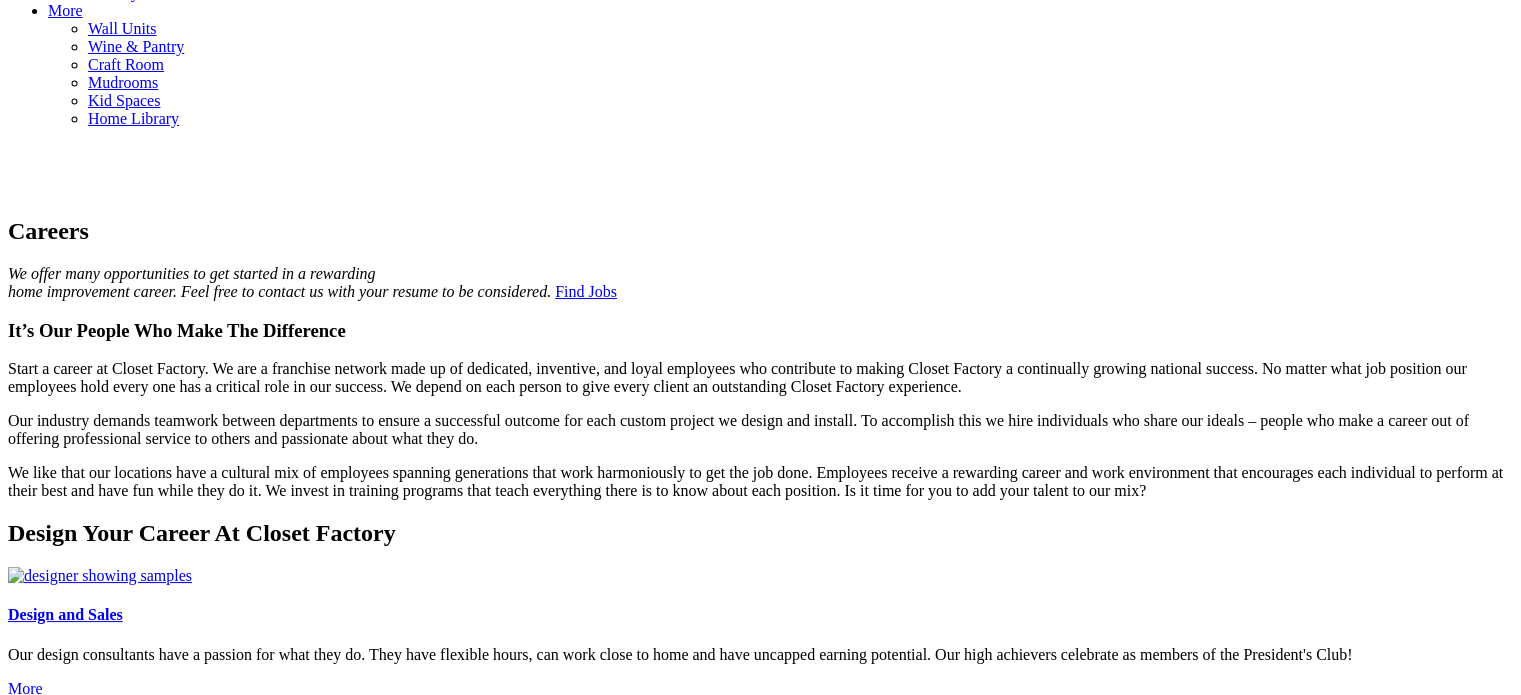 click on "More" at bounding box center [25, 688] 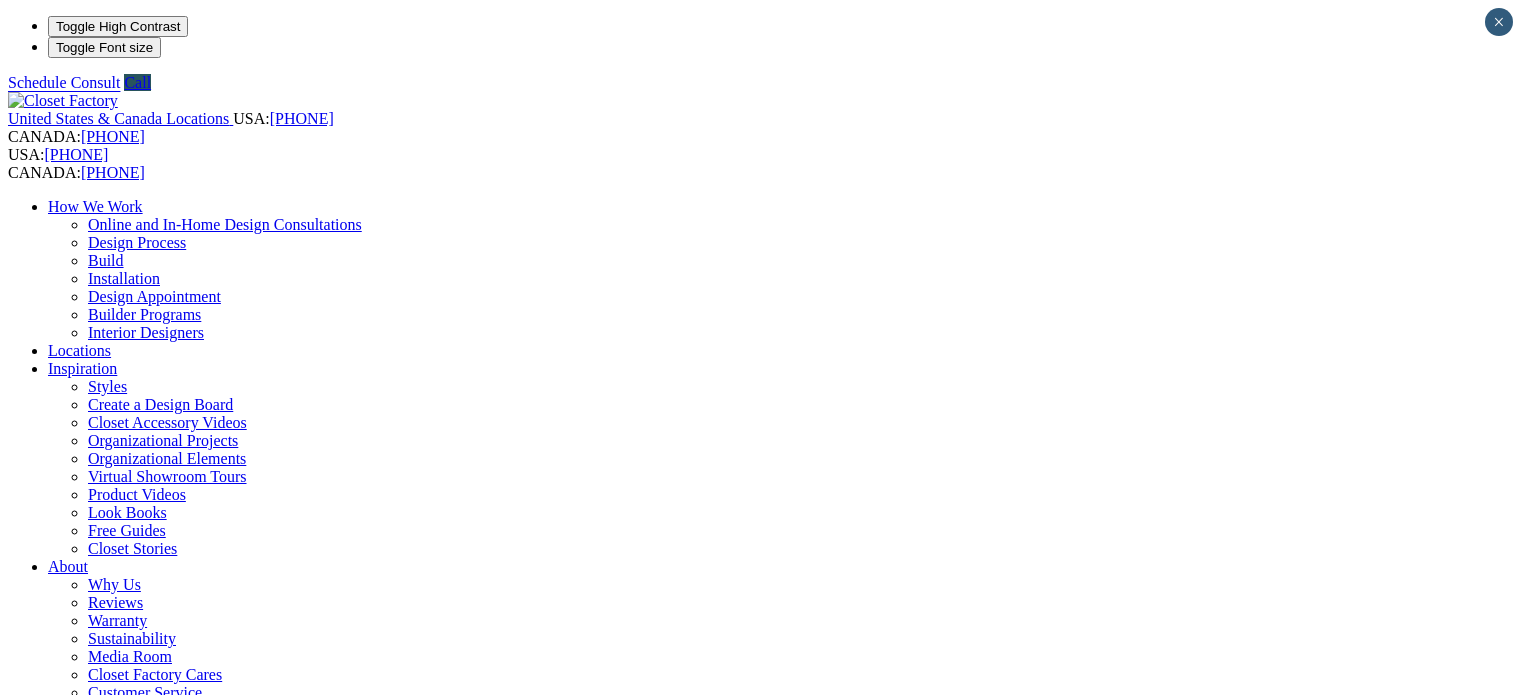 scroll, scrollTop: 0, scrollLeft: 0, axis: both 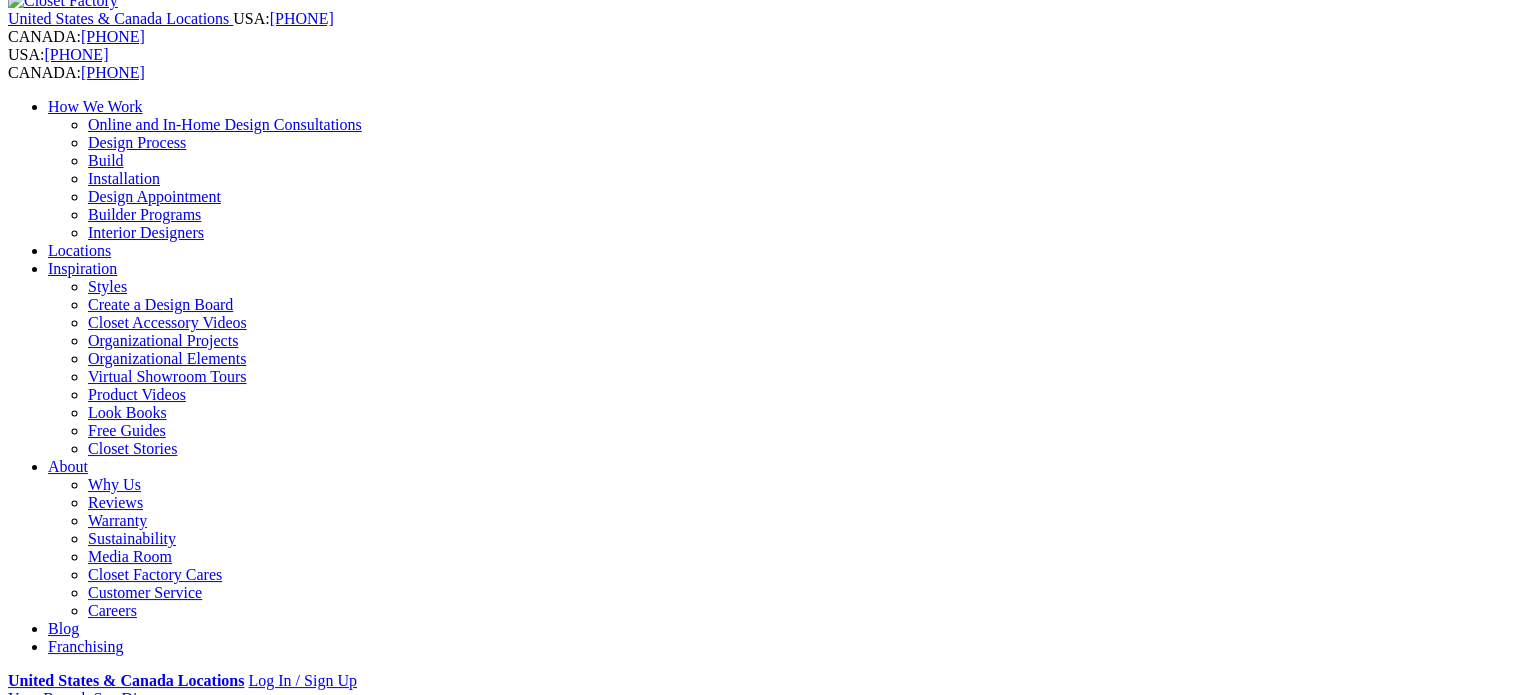 click on "Apply Now" at bounding box center (761, 1395) 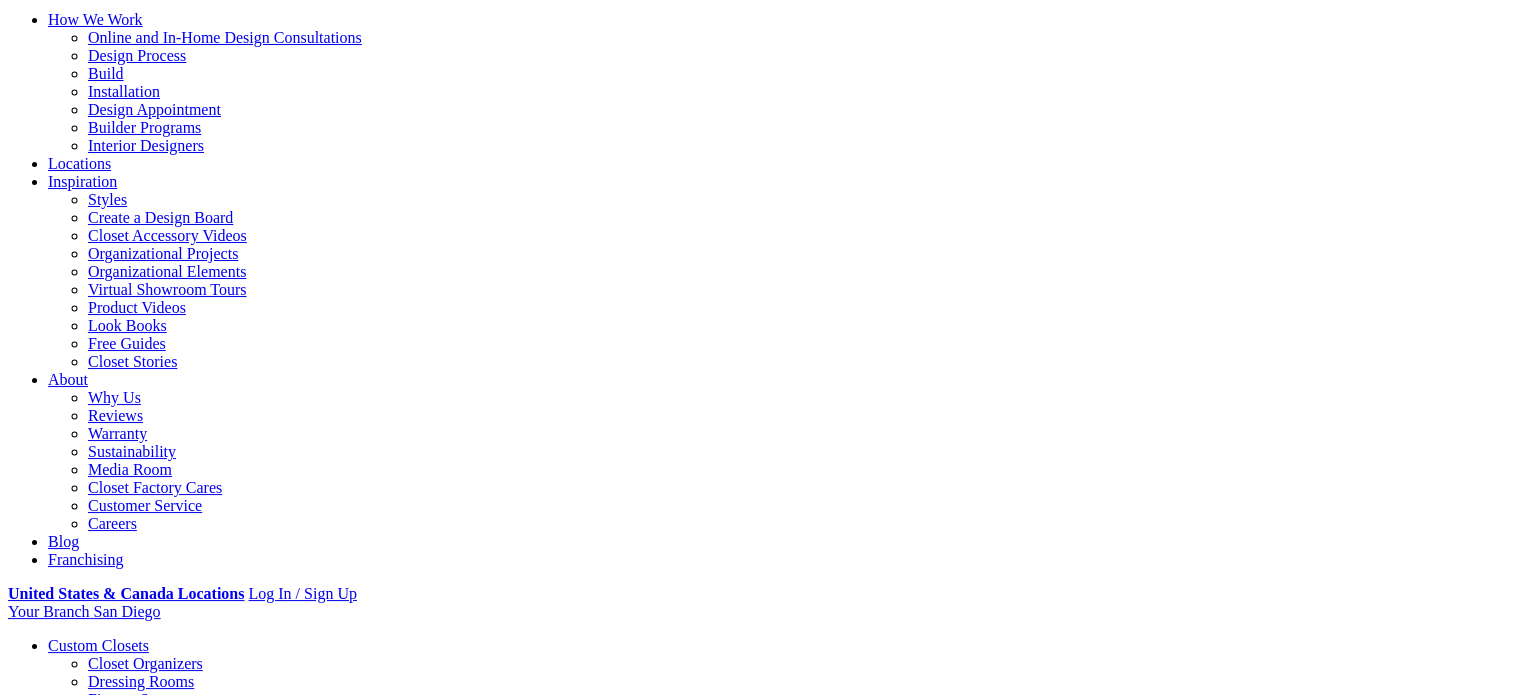 scroll, scrollTop: 200, scrollLeft: 0, axis: vertical 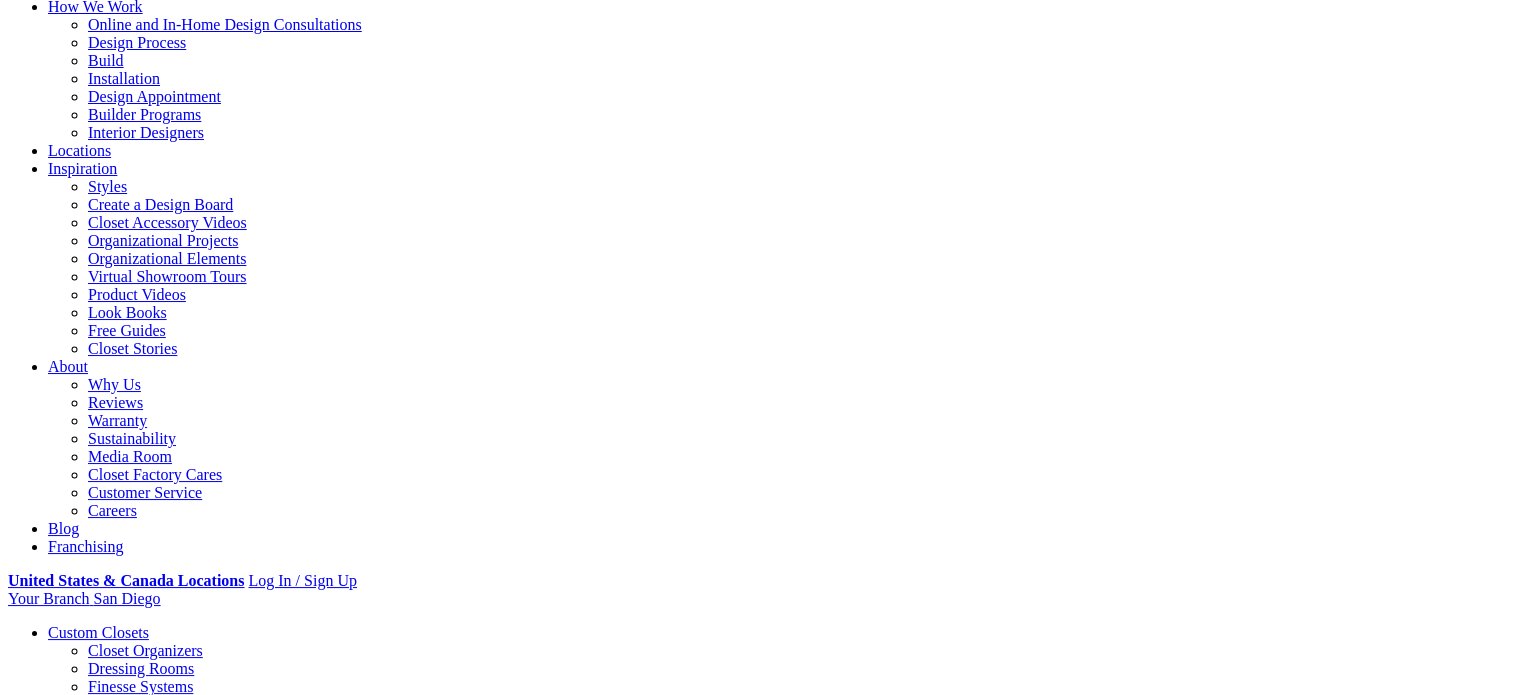 paste on "**********" 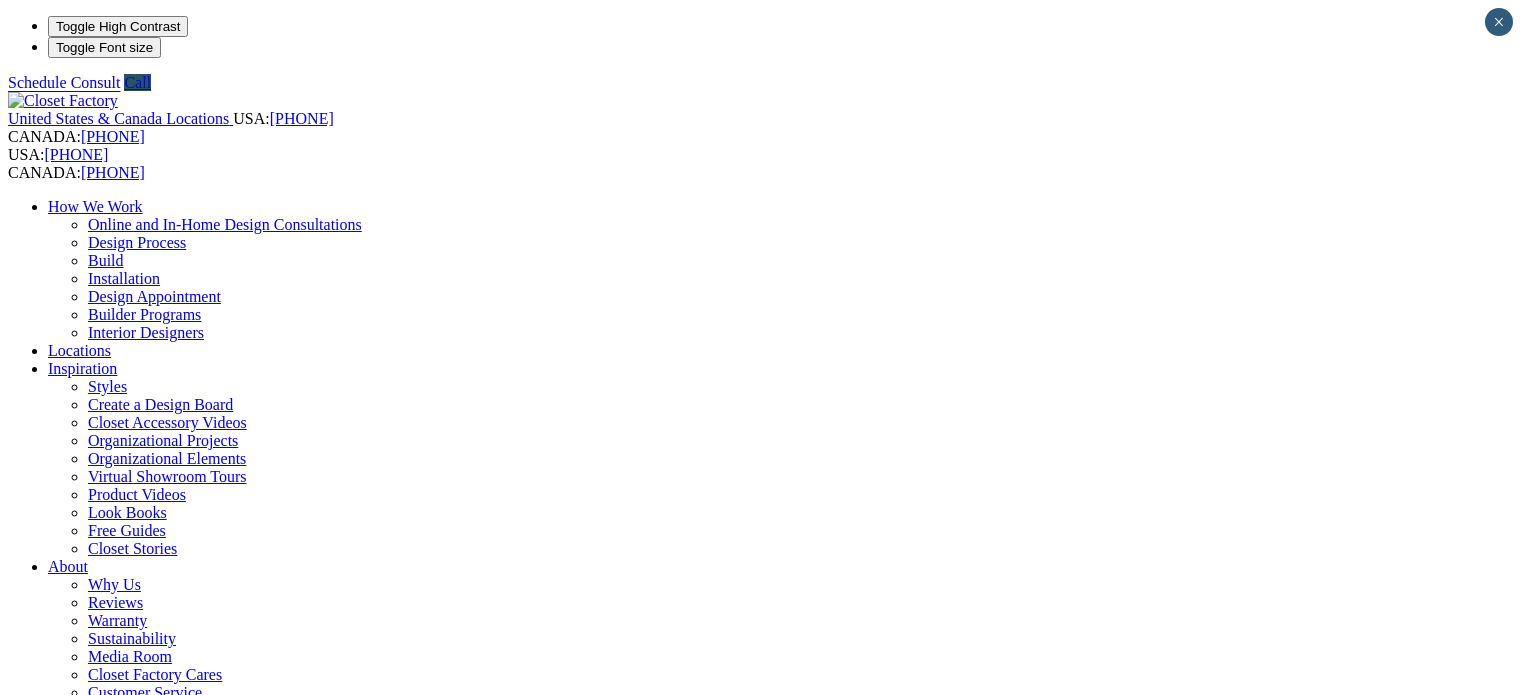 scroll, scrollTop: 0, scrollLeft: 0, axis: both 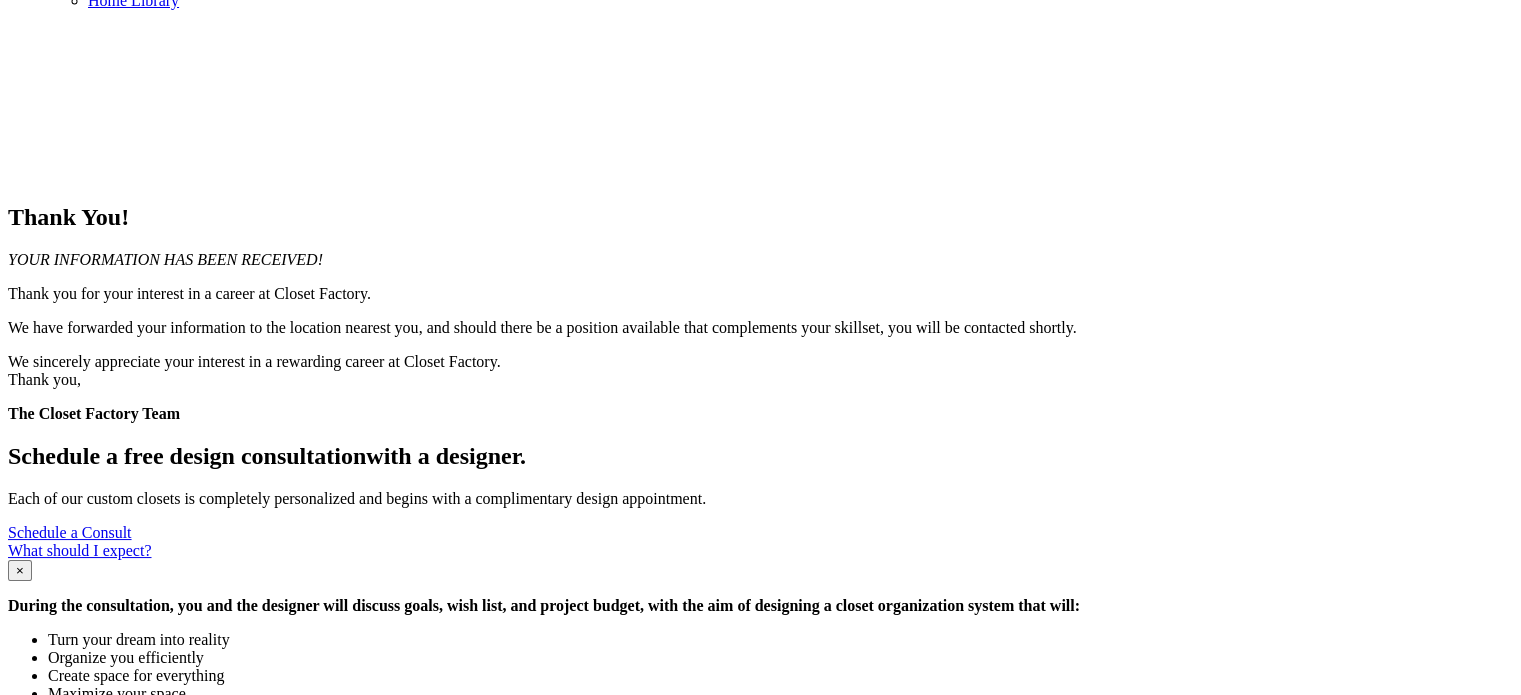 click on "Careers" at bounding box center (72, 1513) 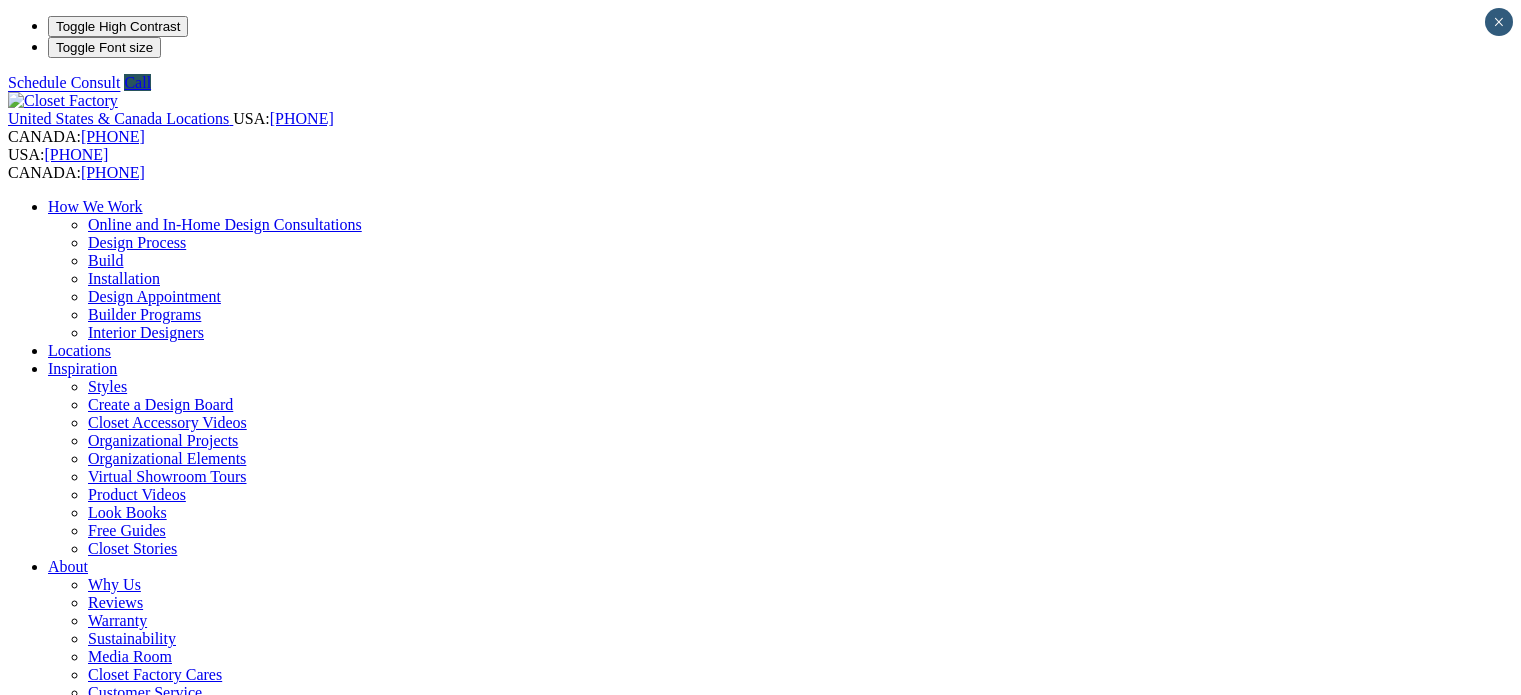 scroll, scrollTop: 0, scrollLeft: 0, axis: both 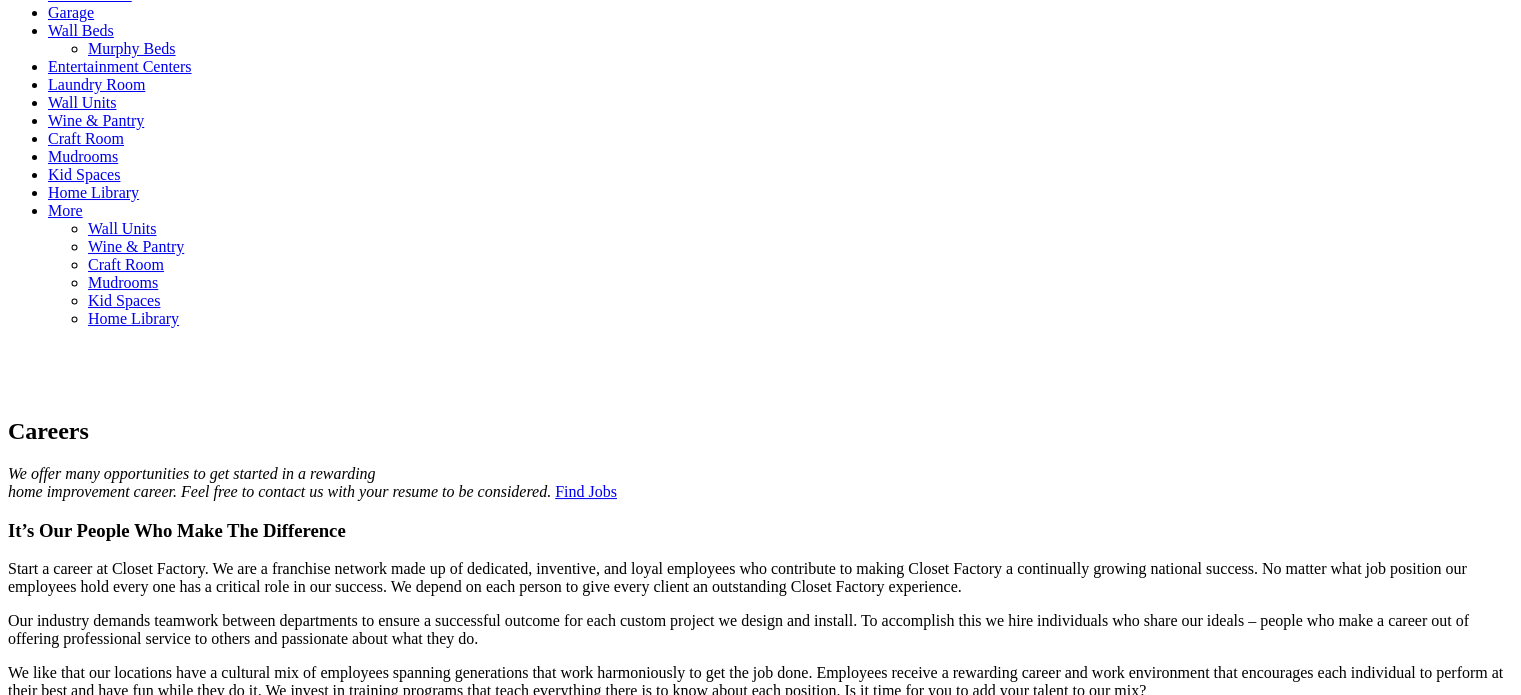 click on "More" at bounding box center (25, 888) 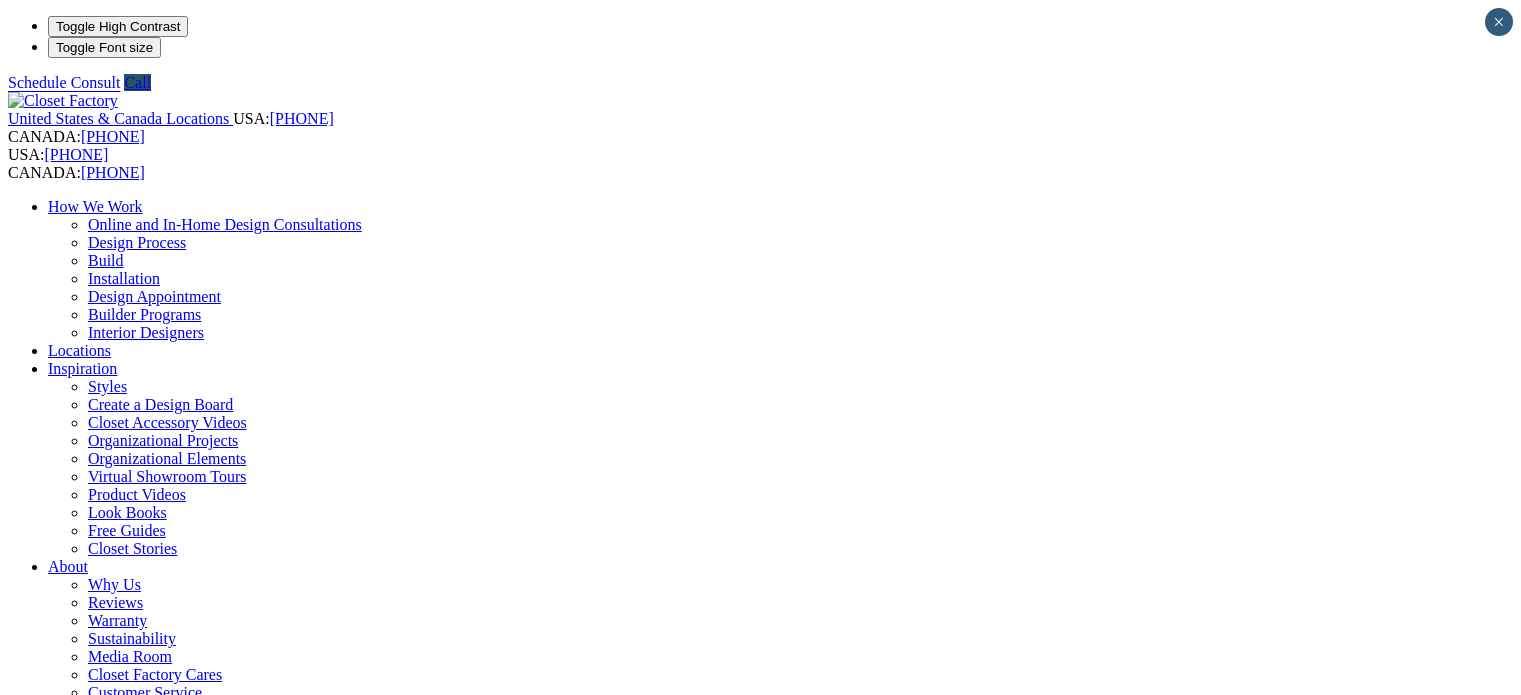 scroll, scrollTop: 0, scrollLeft: 0, axis: both 